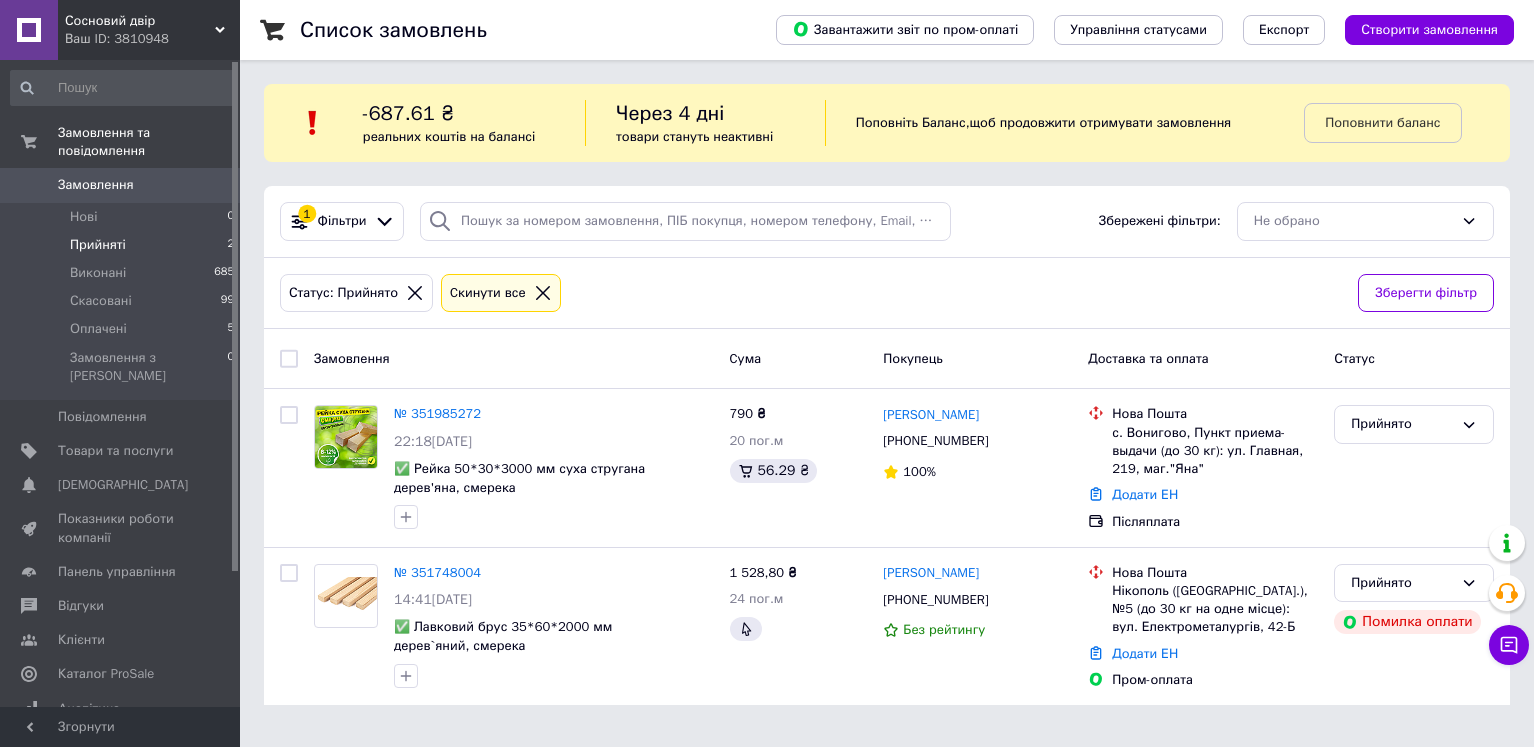 scroll, scrollTop: 0, scrollLeft: 0, axis: both 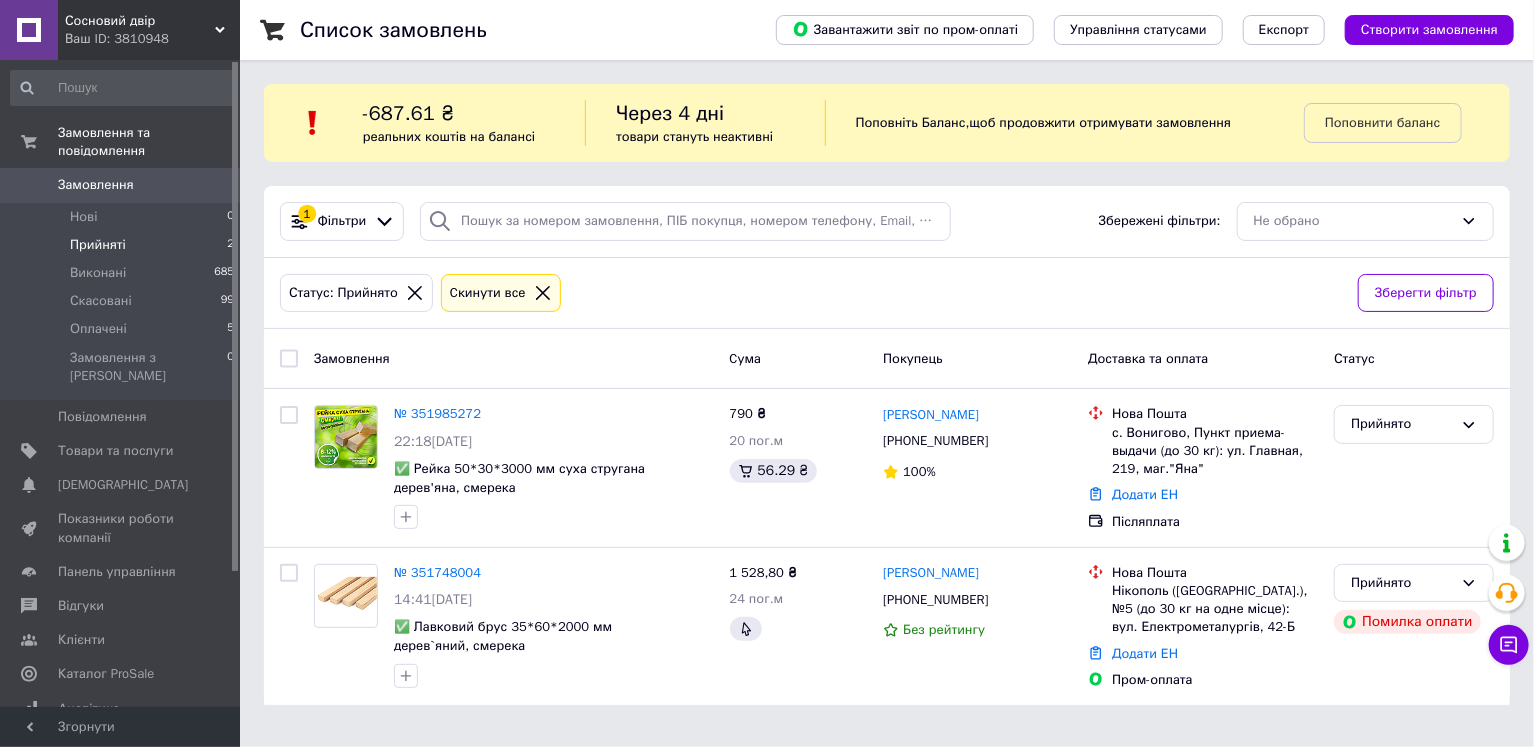 click on "Ваш ID: 3810948" at bounding box center [152, 39] 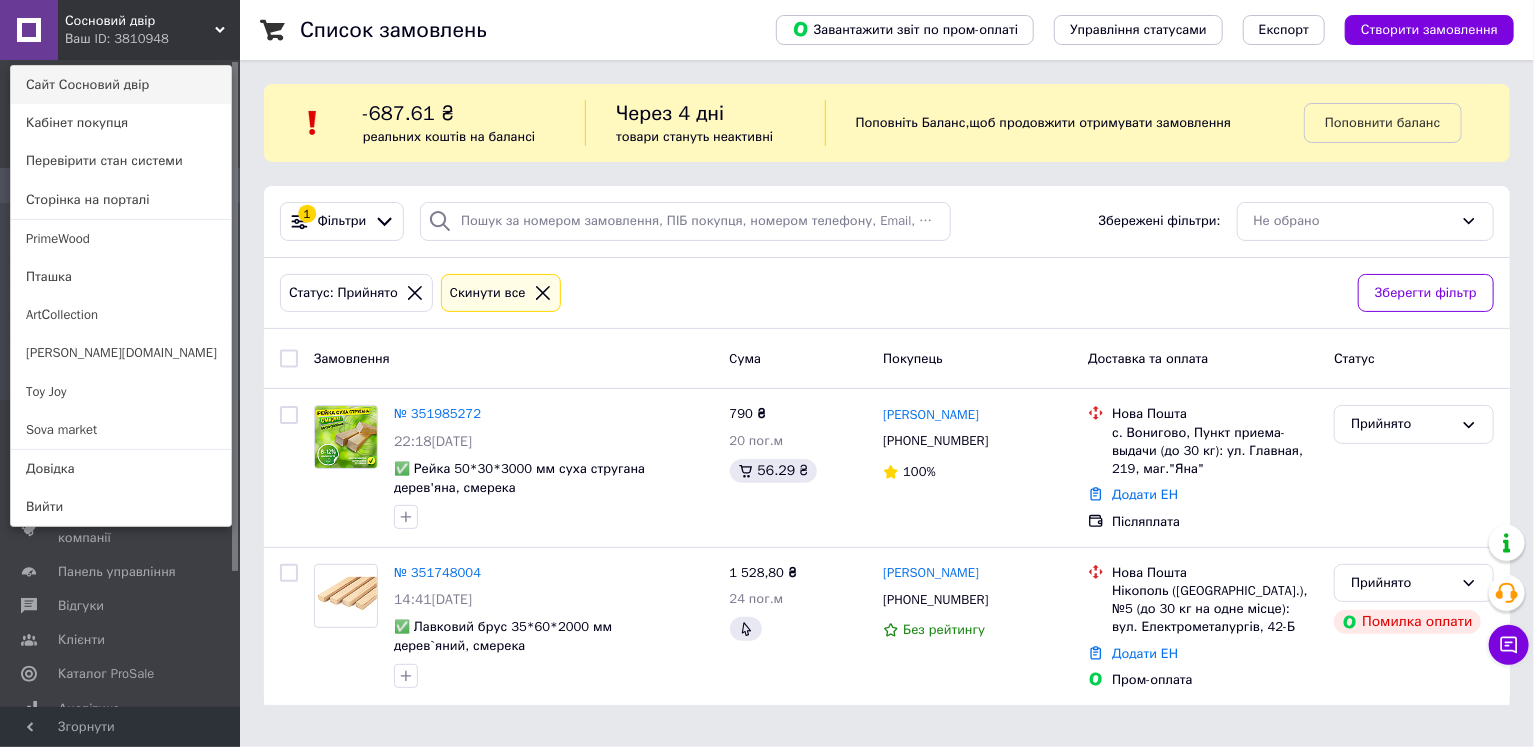 click on "Сайт Сосновий двір" at bounding box center [121, 85] 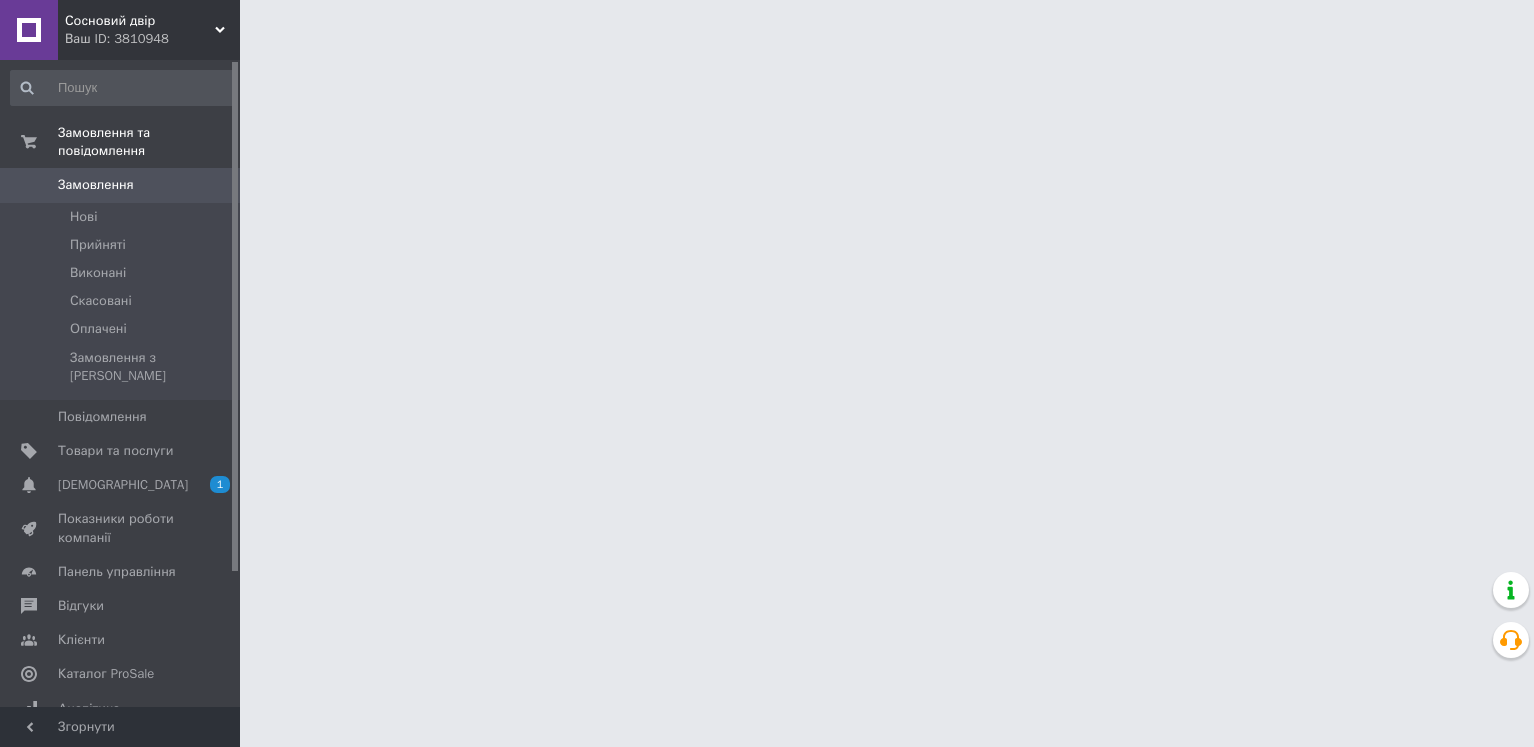 scroll, scrollTop: 0, scrollLeft: 0, axis: both 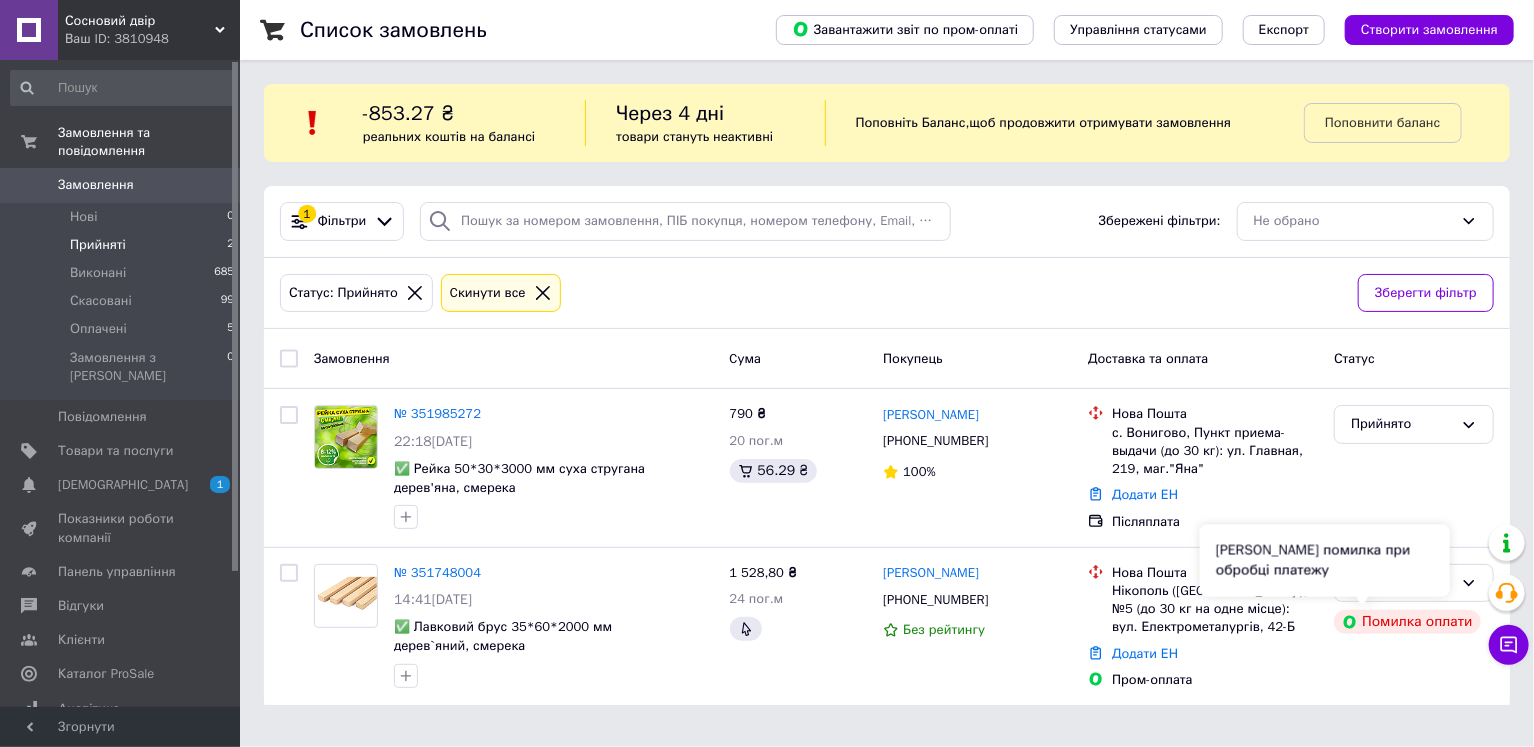 click on "[PERSON_NAME] помилка при обробці платежу" at bounding box center [1325, 561] 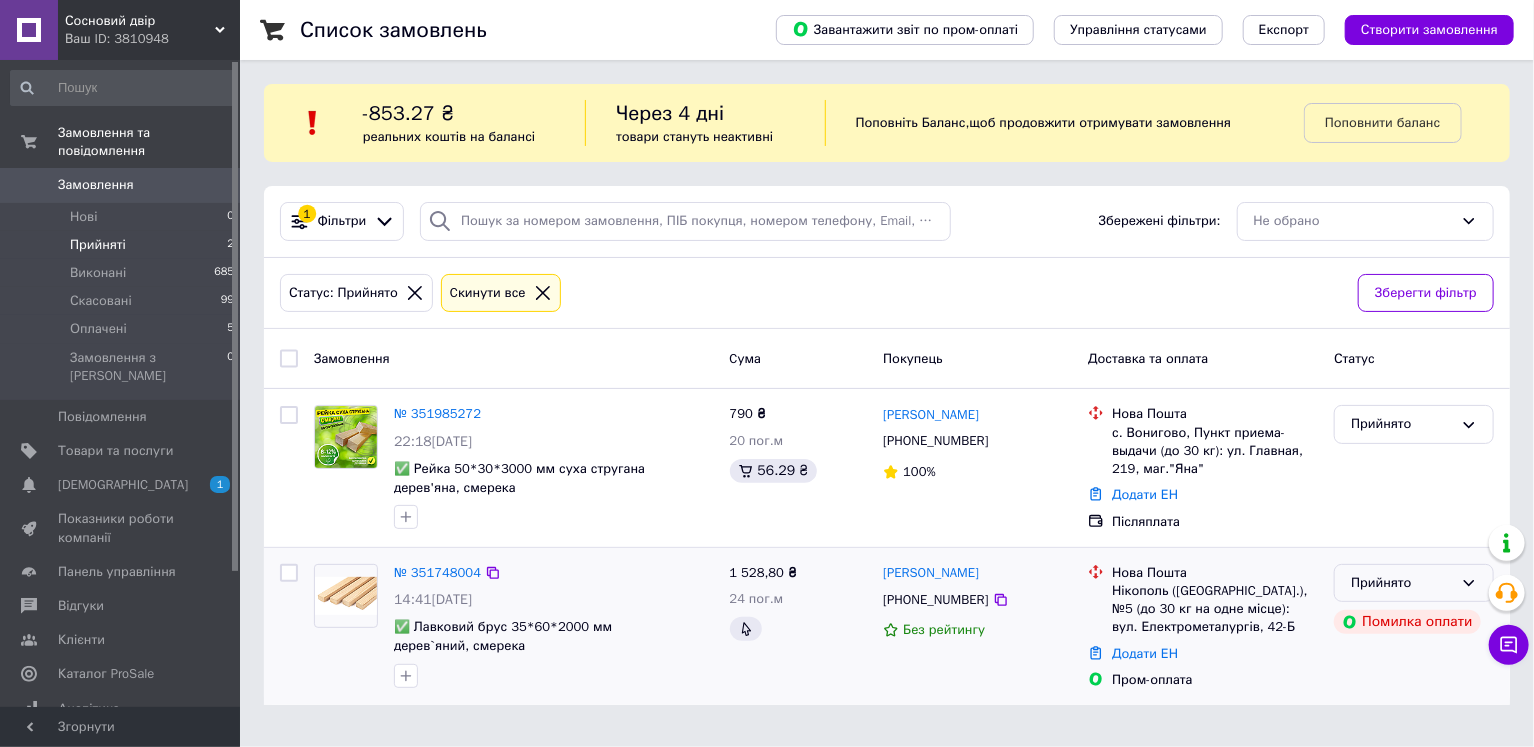 click on "Прийнято" at bounding box center [1402, 583] 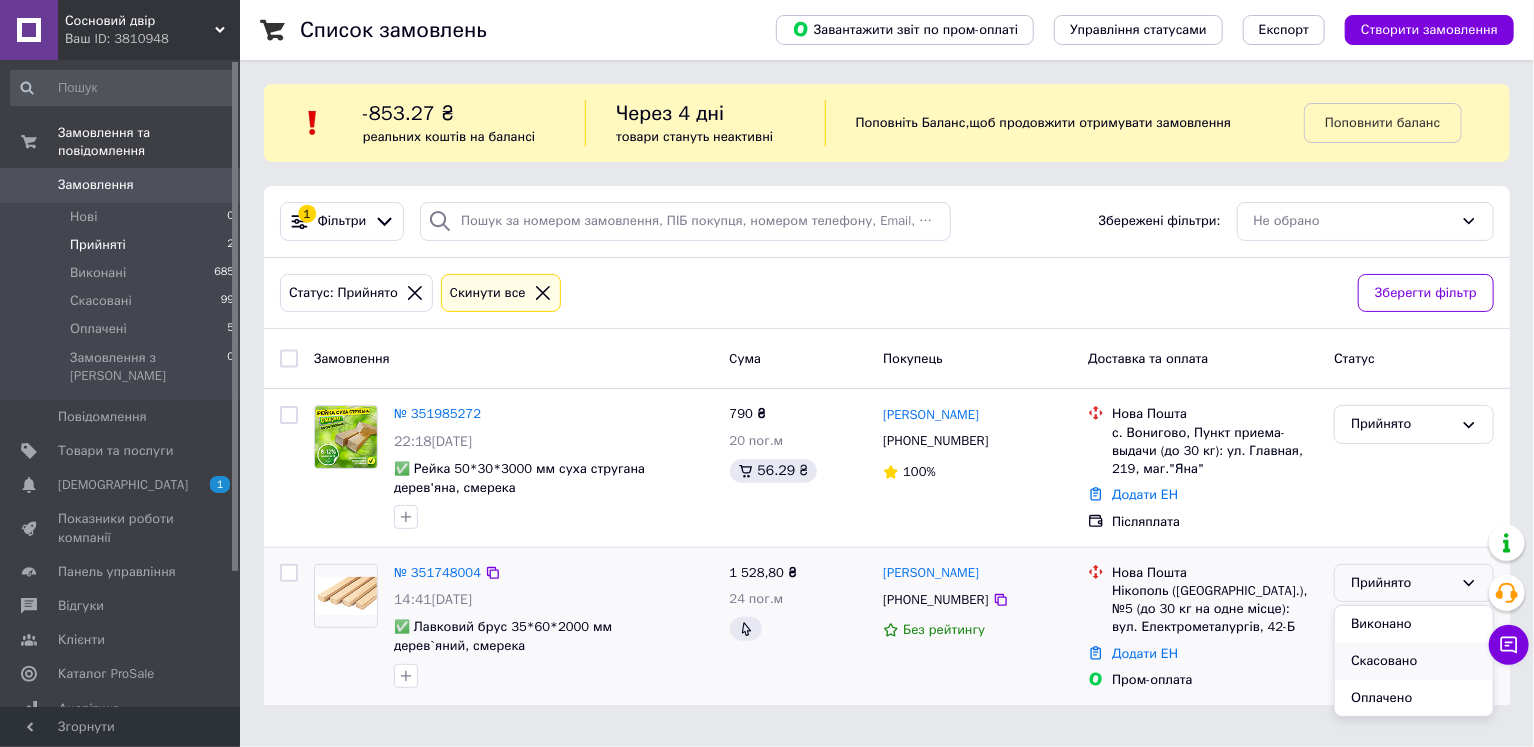 click on "Скасовано" at bounding box center [1414, 661] 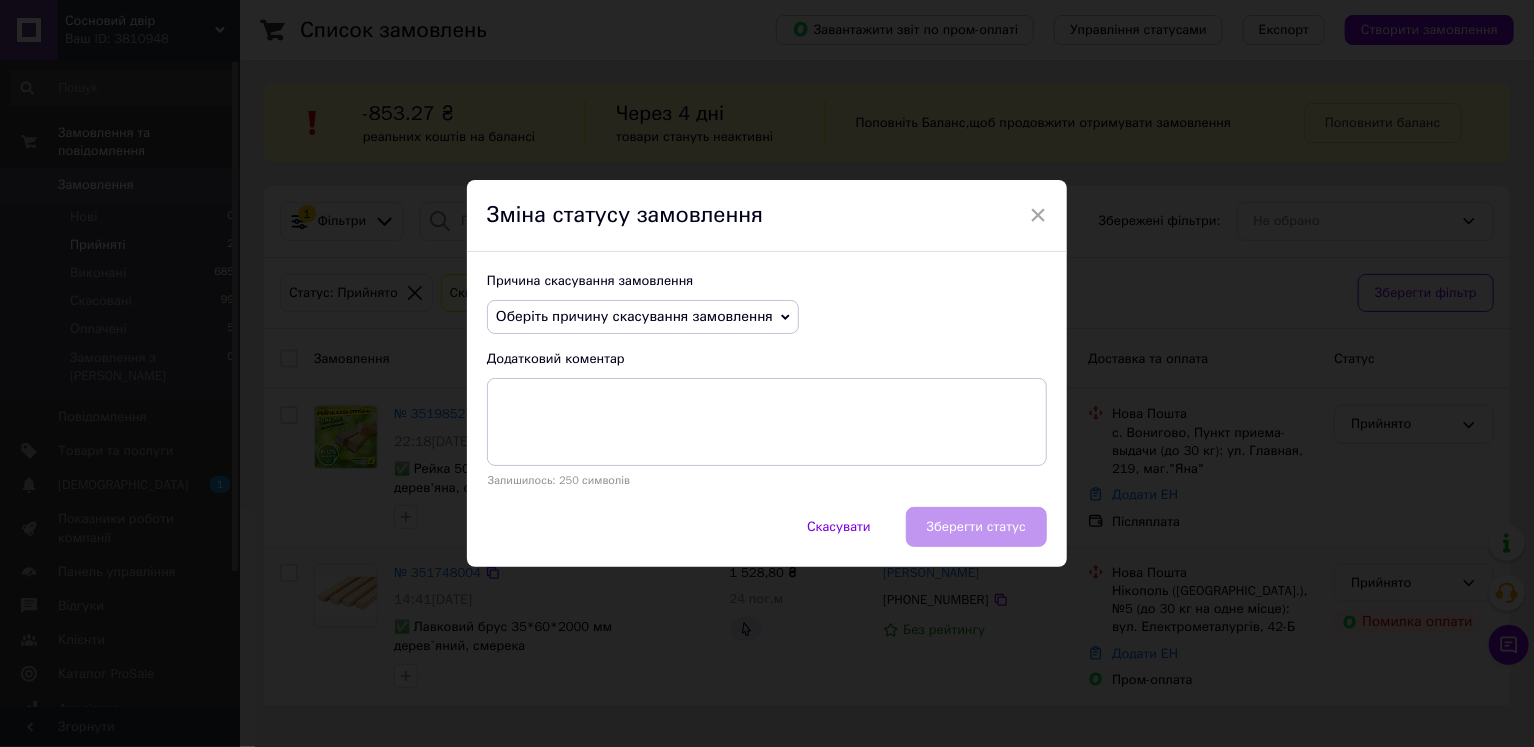 click on "Оберіть причину скасування замовлення" at bounding box center [634, 316] 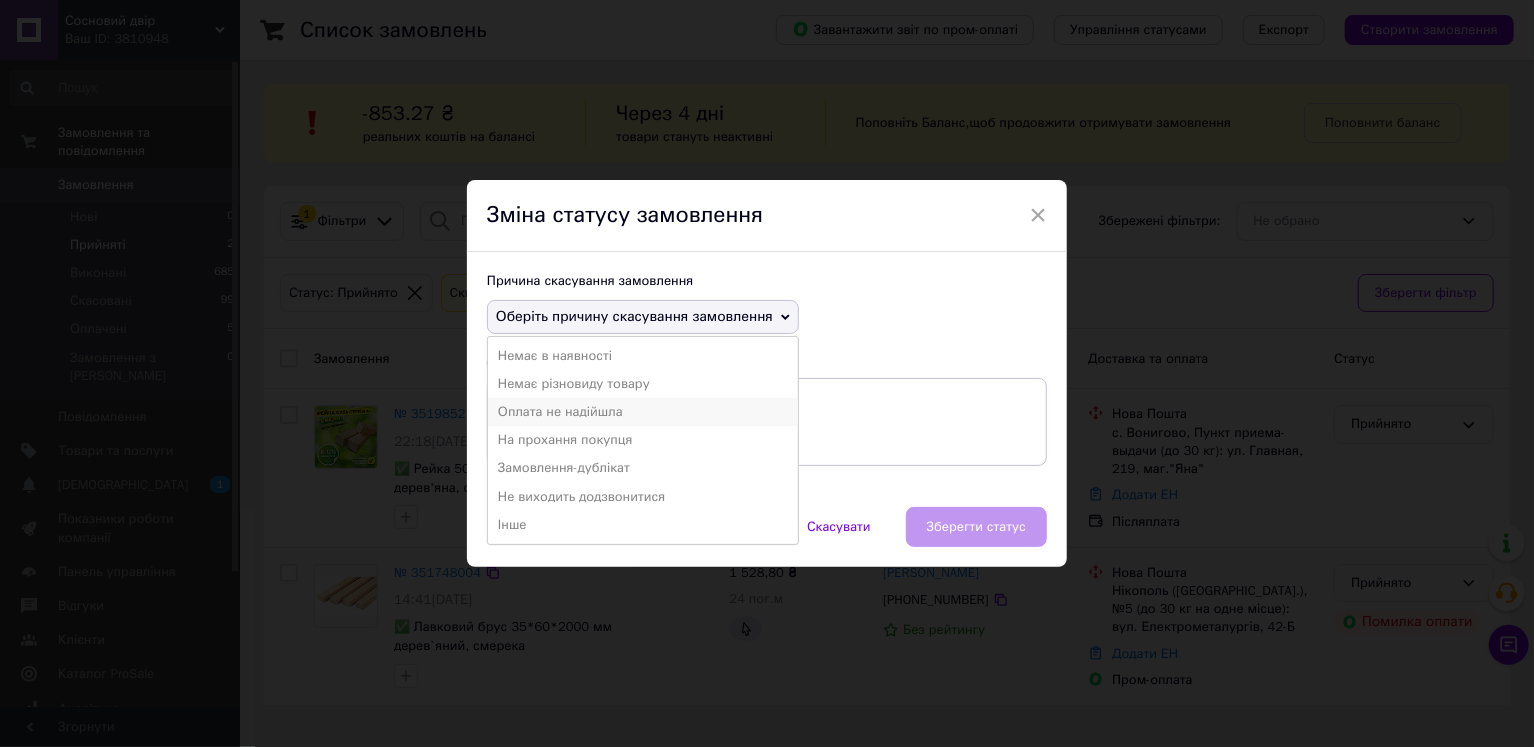 click on "Оплата не надійшла" at bounding box center [643, 412] 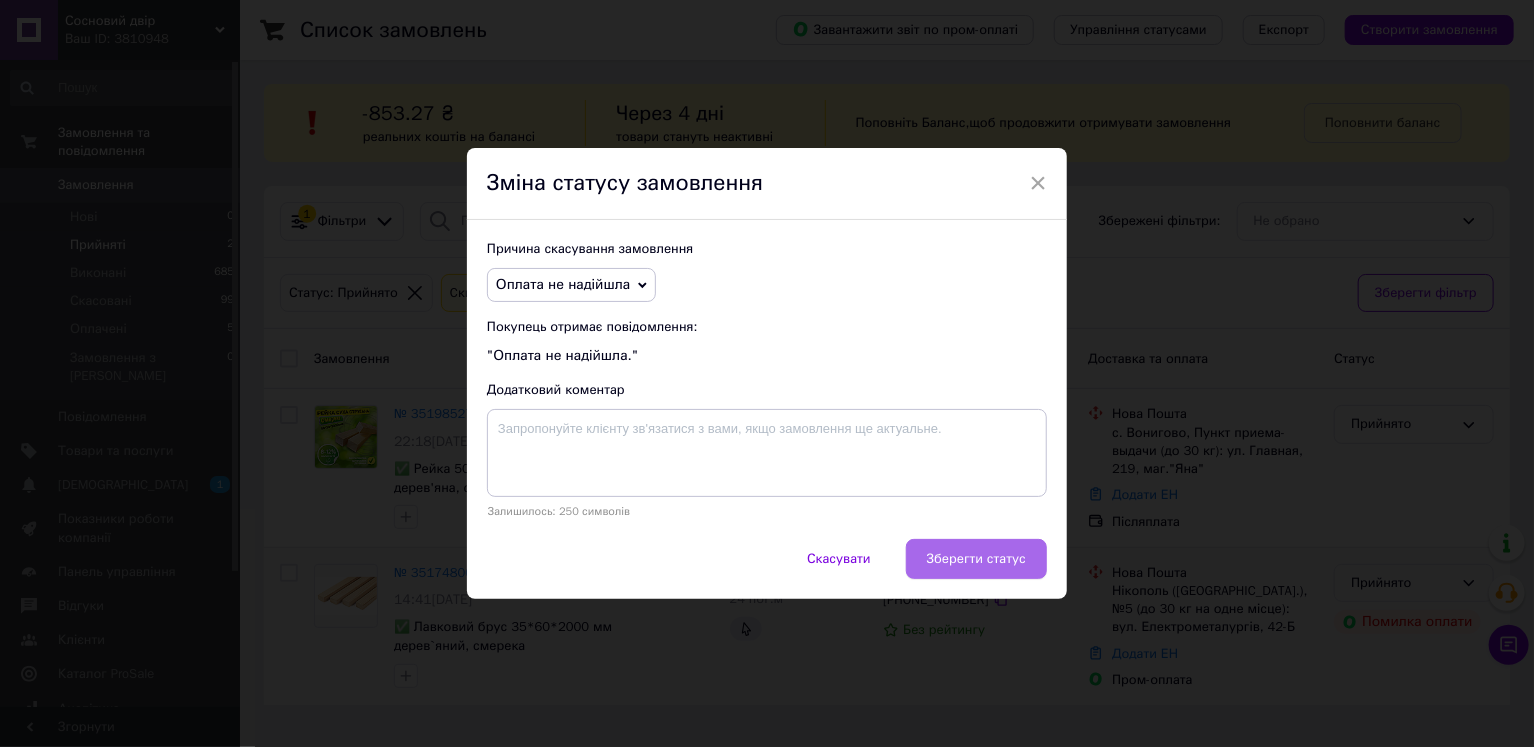 click on "Зберегти статус" at bounding box center [976, 559] 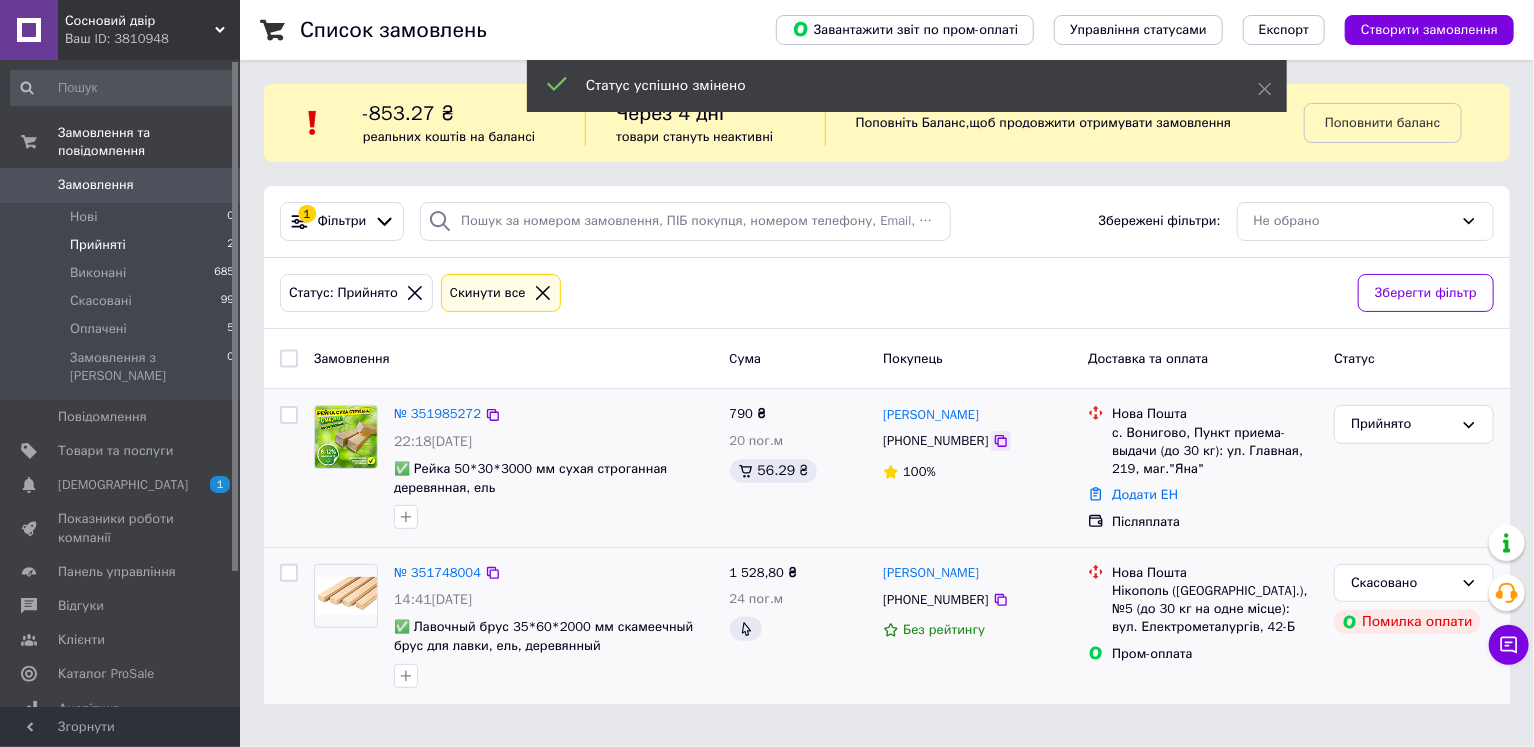 click 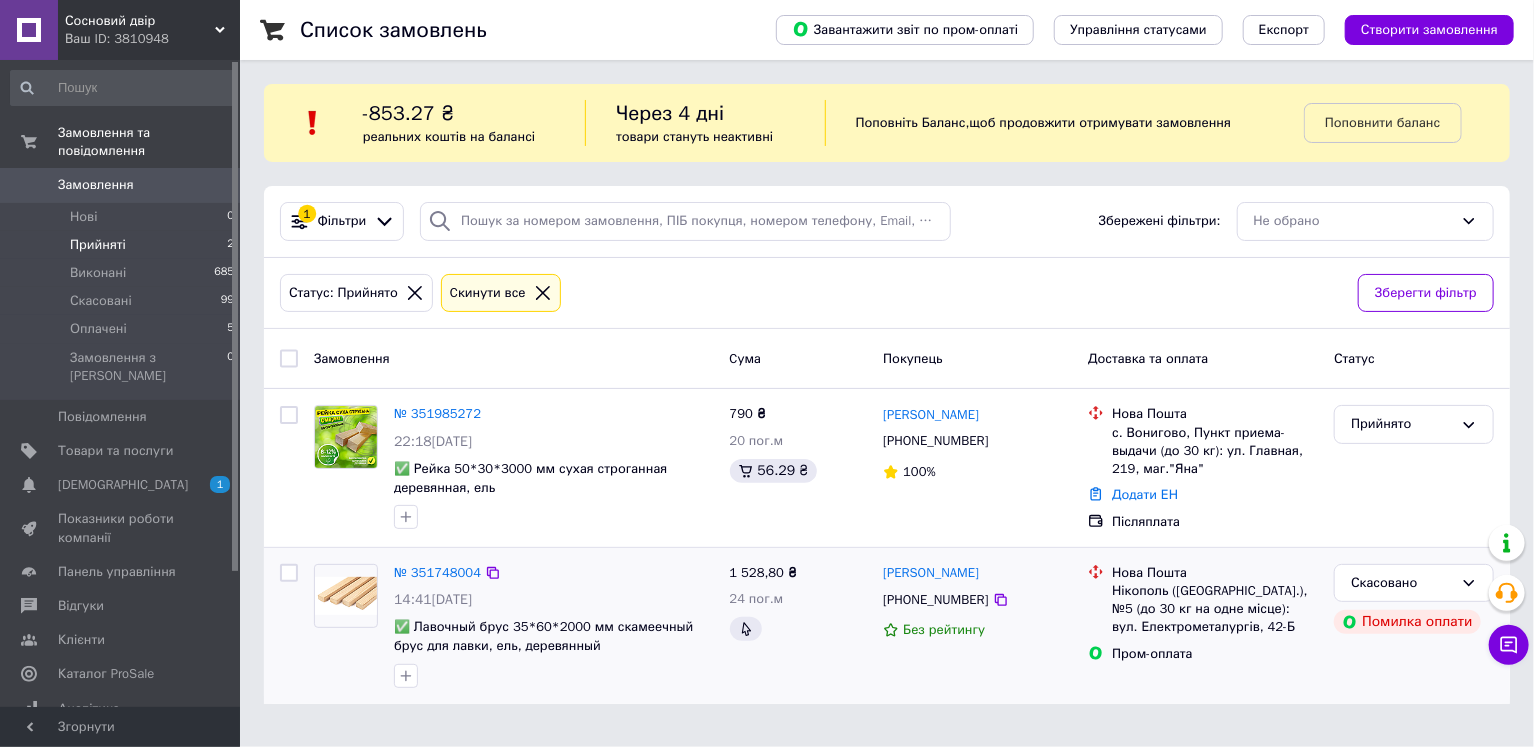 drag, startPoint x: 754, startPoint y: 678, endPoint x: 734, endPoint y: 688, distance: 22.36068 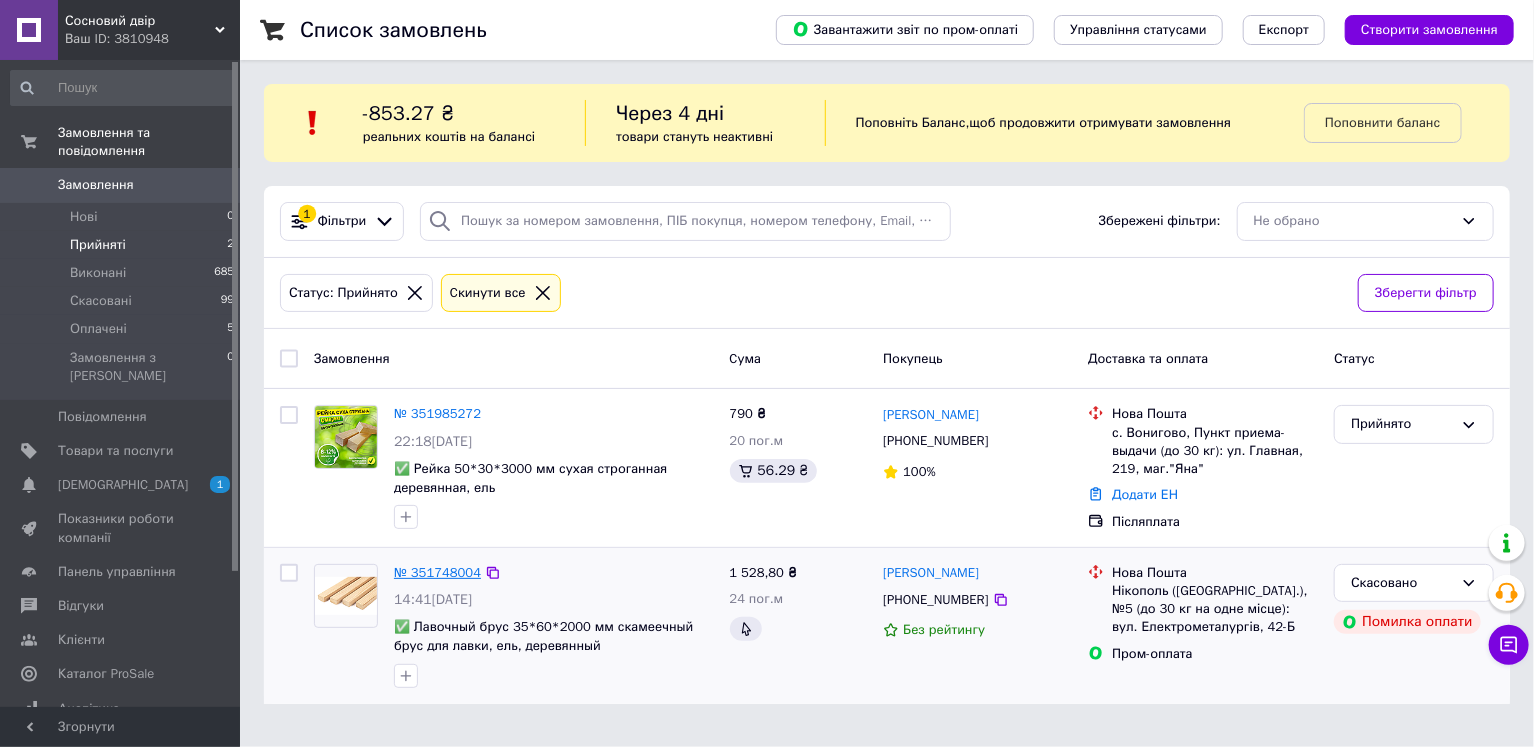 drag, startPoint x: 487, startPoint y: 414, endPoint x: 405, endPoint y: 567, distance: 173.5886 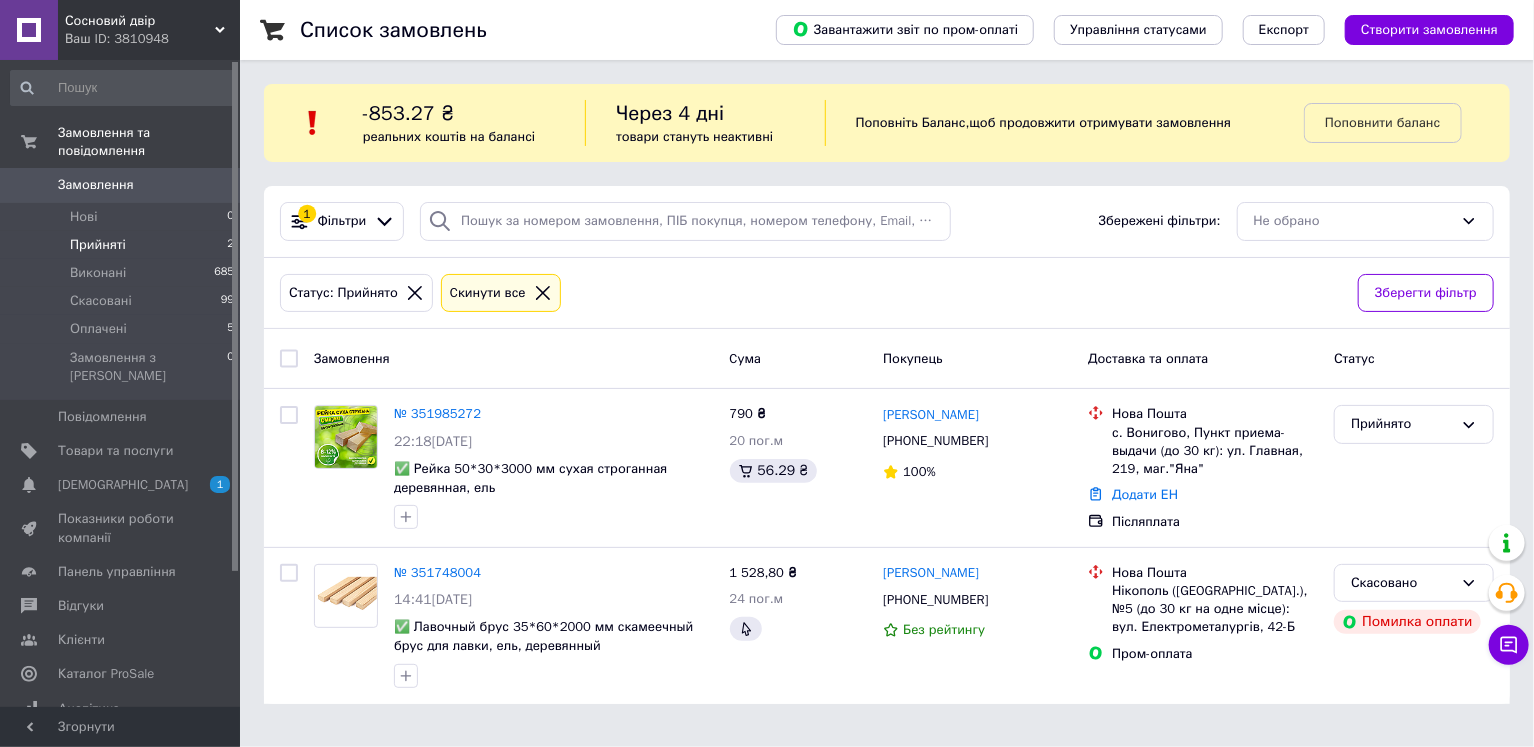 click on "Список замовлень   Завантажити звіт по пром-оплаті Управління статусами Експорт Створити замовлення -853.27 ₴ реальних коштів на балансі Через 4 дні товари стануть неактивні Поповніть Баланс ,  щоб продовжити отримувати замовлення Поповнити баланс 1 Фільтри Збережені фільтри: Не обрано Статус: Прийнято Cкинути все Зберегти фільтр Замовлення Cума Покупець Доставка та оплата Статус № 351985272 22:18[DATE] ✅ Рейка 50*30*3000 мм сухая строганная деревянная, ель 790 ₴ 20 пог.м 56.29 ₴ [PERSON_NAME] [PHONE_NUMBER] 100% Нова Пошта Додати ЕН Післяплата Прийнято № 351748004 14:41[DATE] 1 528,80 ₴" at bounding box center (887, 364) 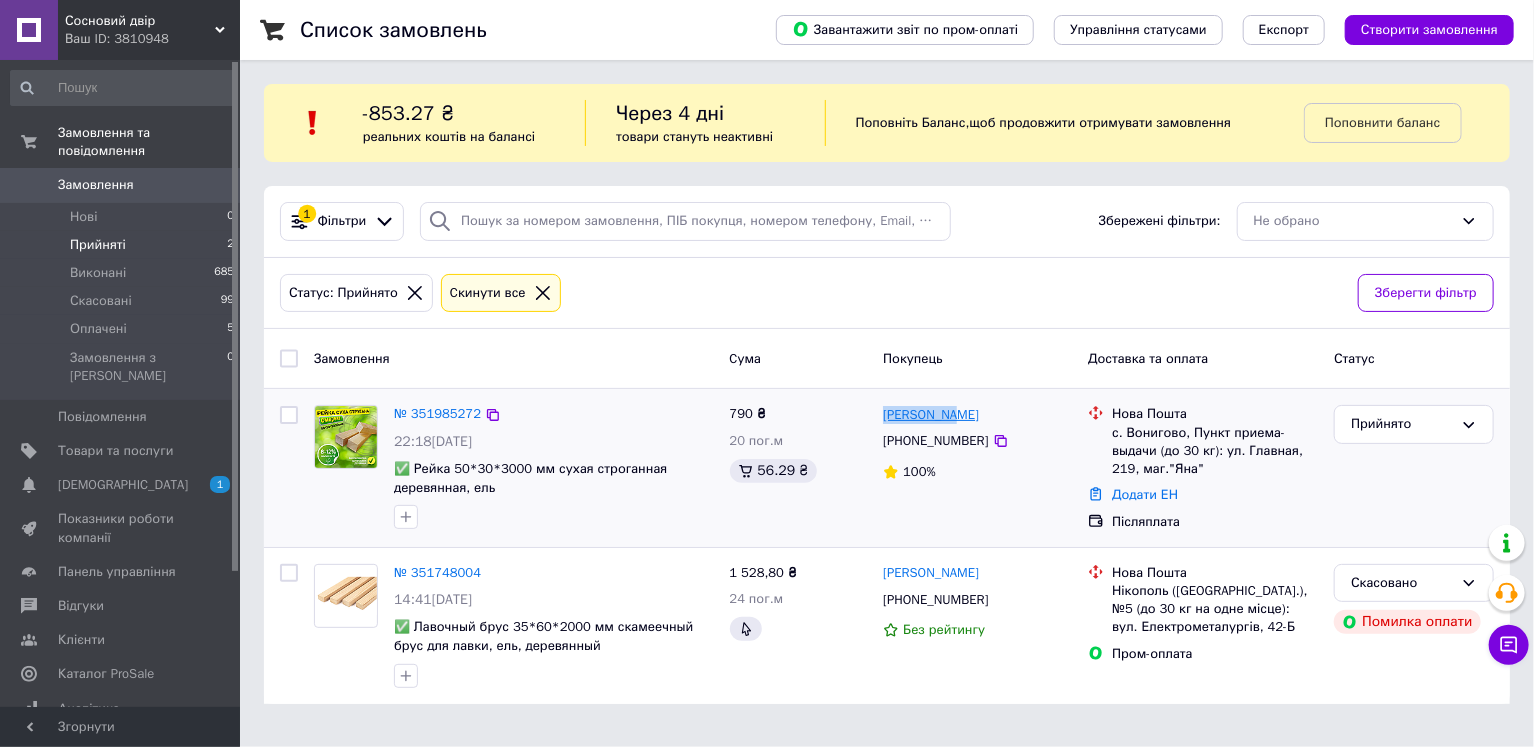 drag, startPoint x: 983, startPoint y: 420, endPoint x: 883, endPoint y: 419, distance: 100.005 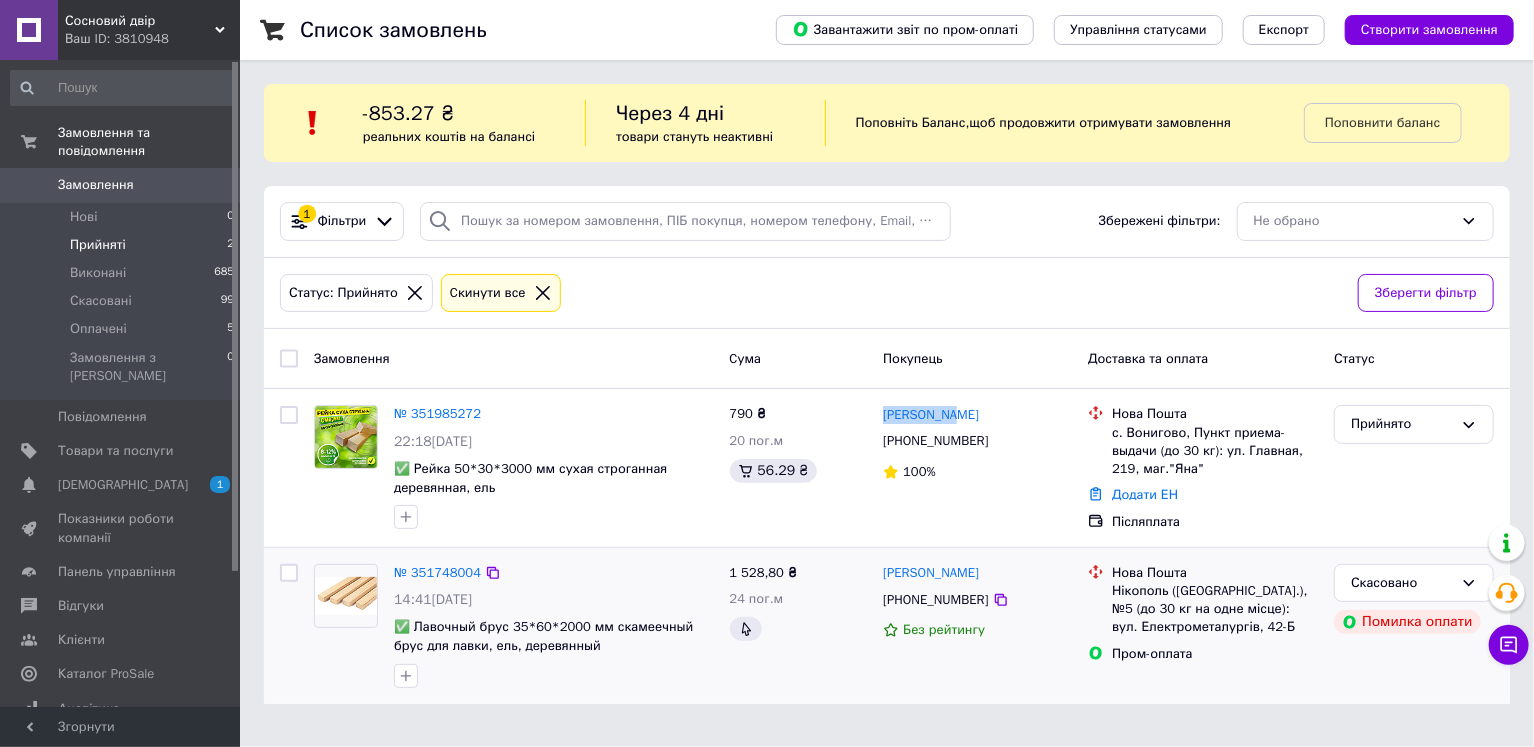 copy on "[PERSON_NAME]" 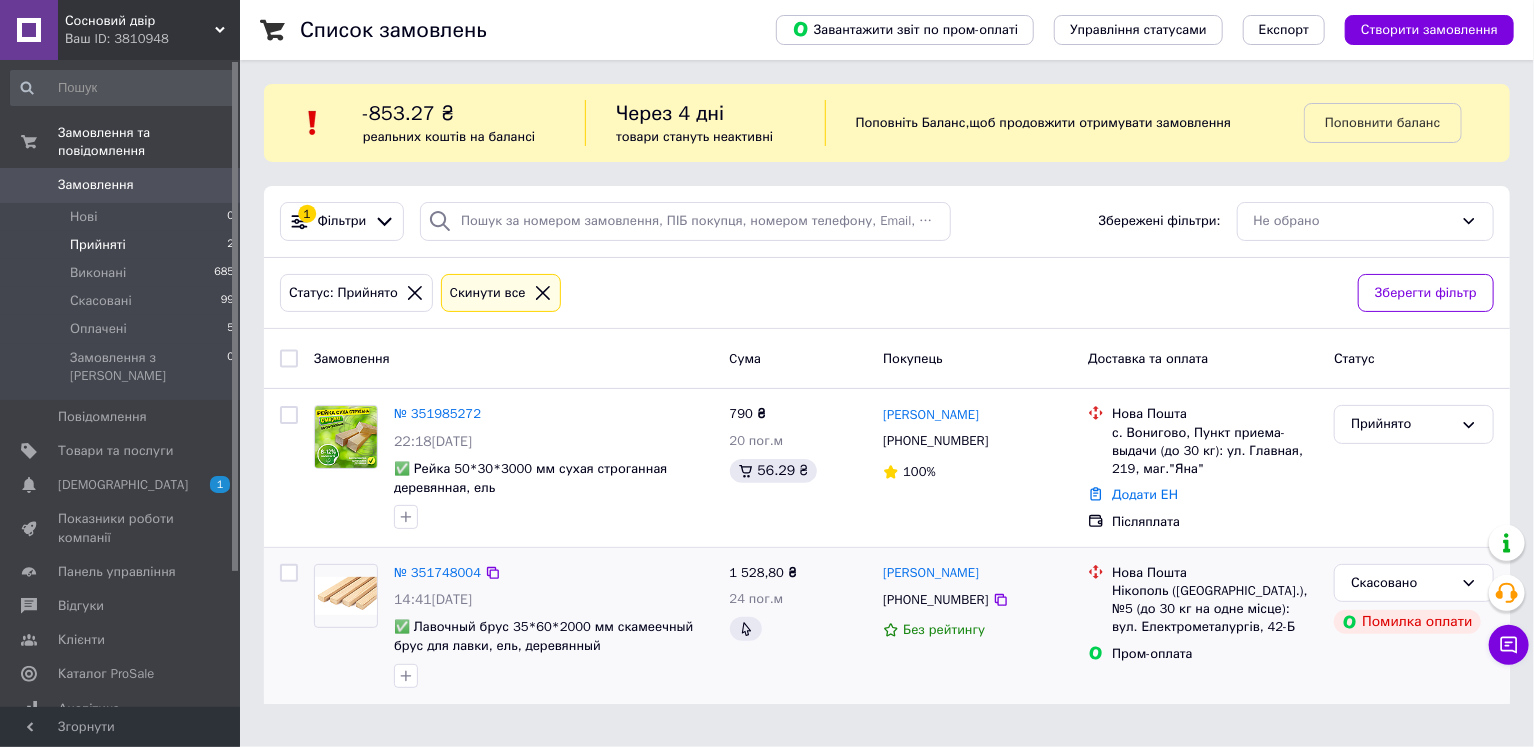 click on "1 528,80 ₴ 24 пог.м" at bounding box center [799, 626] 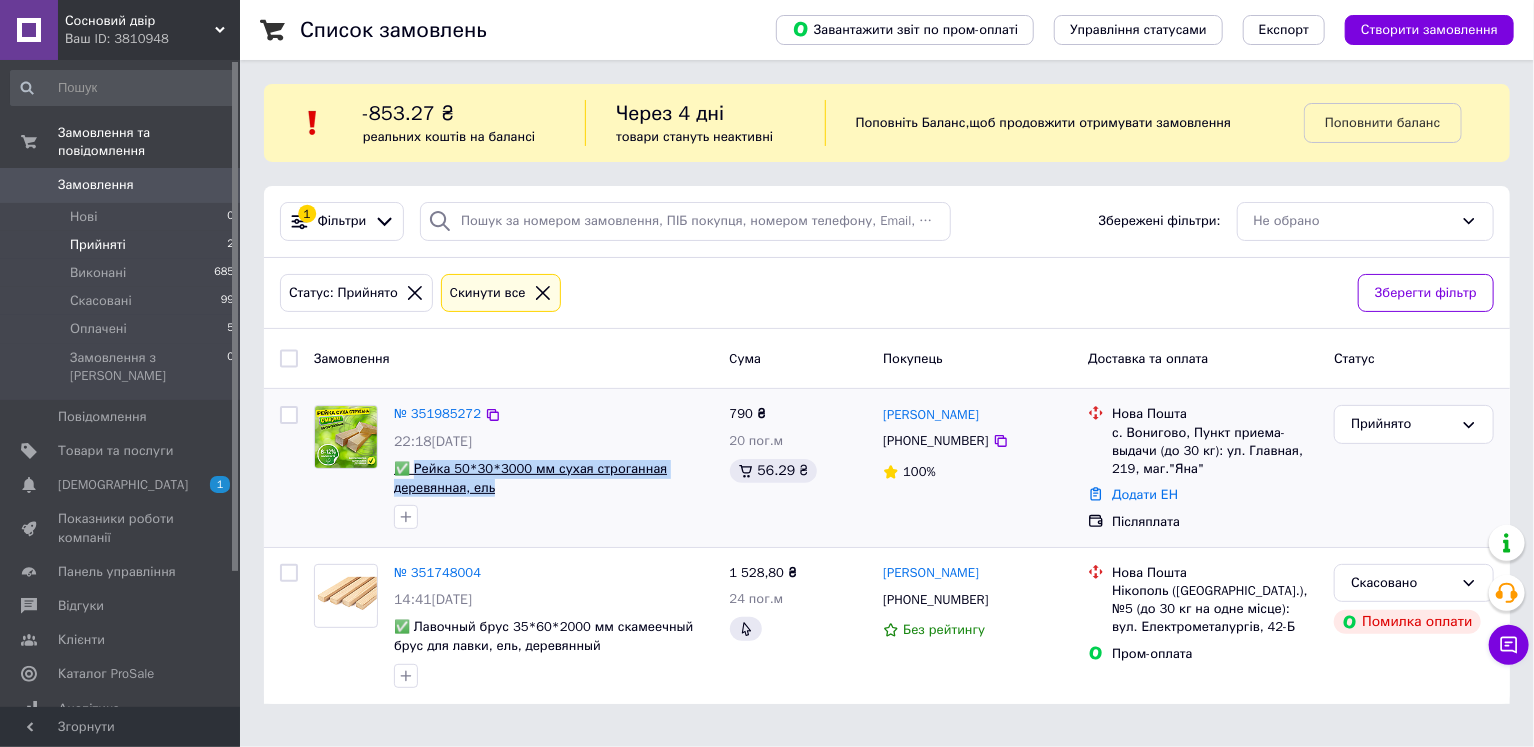 drag, startPoint x: 504, startPoint y: 487, endPoint x: 414, endPoint y: 468, distance: 91.983696 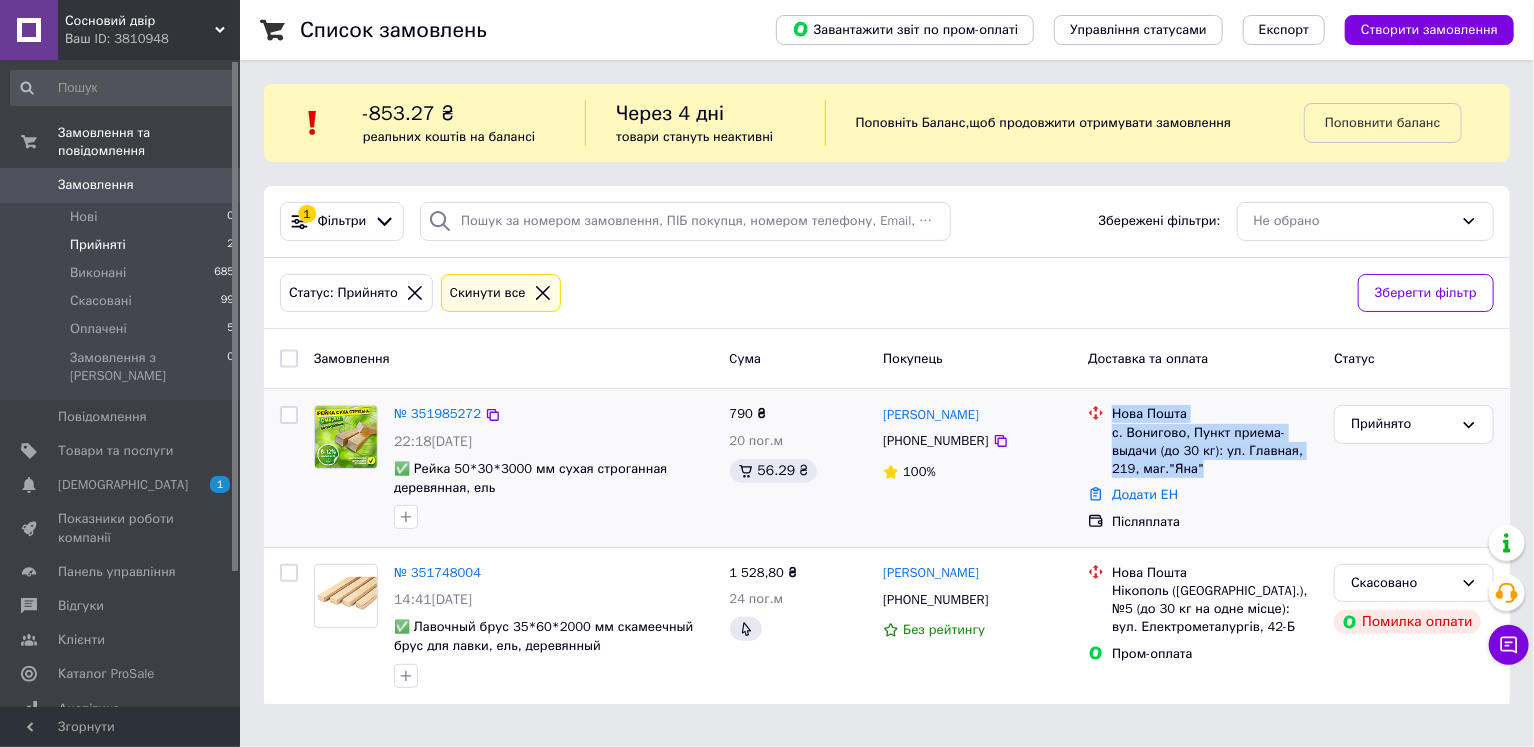 drag, startPoint x: 1211, startPoint y: 473, endPoint x: 1109, endPoint y: 408, distance: 120.9504 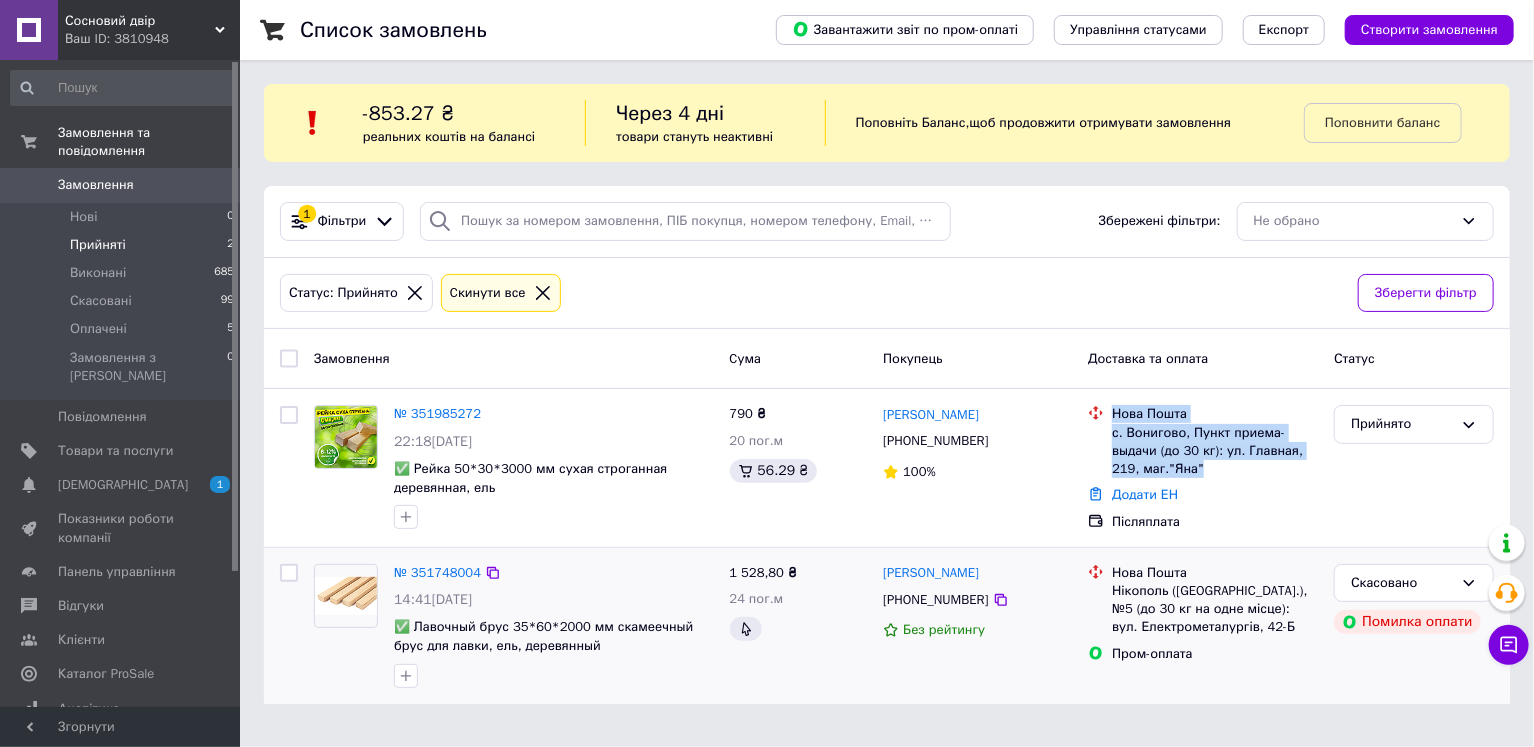 copy on "Нова Пошта с. Вонигово, Пункт приема-выдачи (до 30 кг): ул. Главная, 219, маг."Яна"" 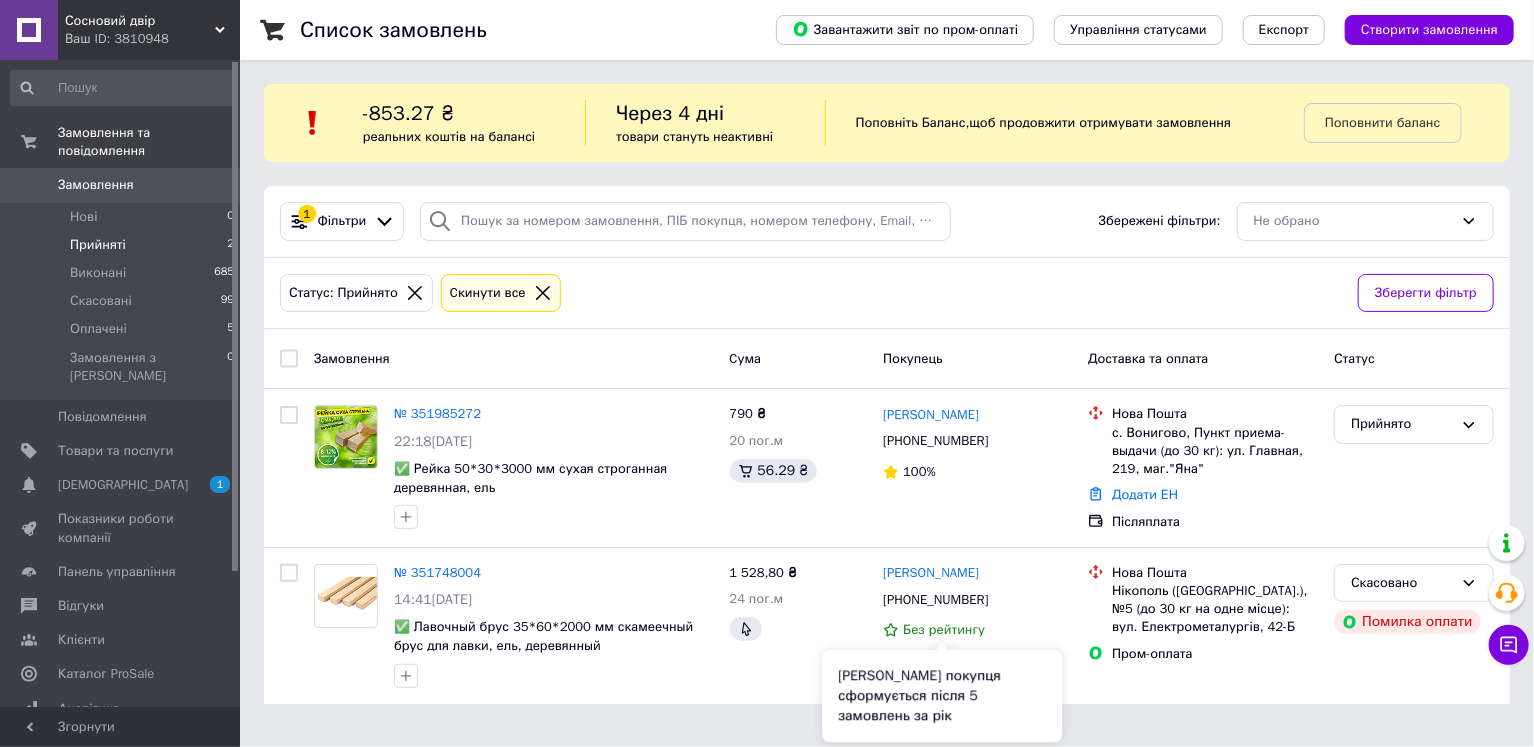 drag, startPoint x: 954, startPoint y: 623, endPoint x: 848, endPoint y: 686, distance: 123.308556 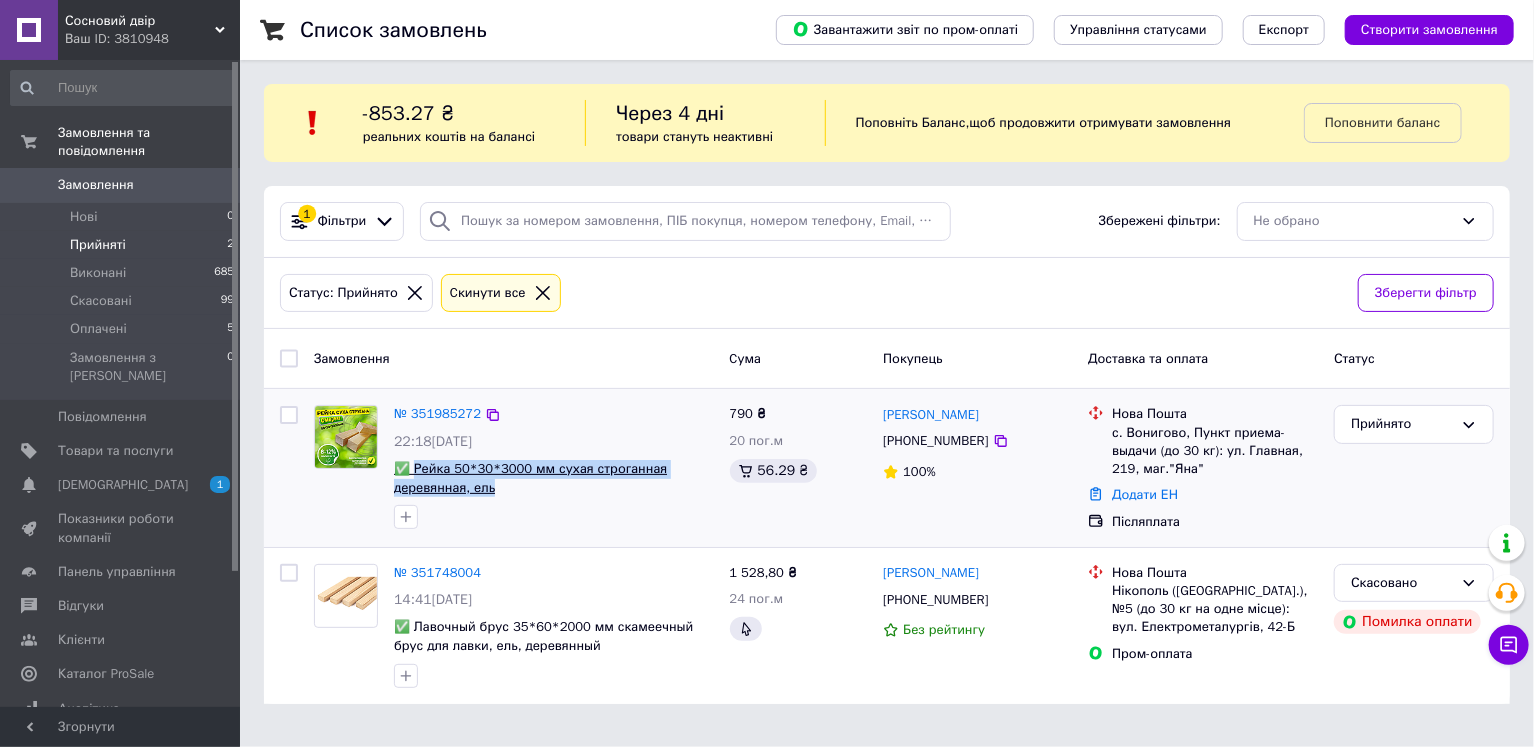drag, startPoint x: 522, startPoint y: 488, endPoint x: 414, endPoint y: 468, distance: 109.83624 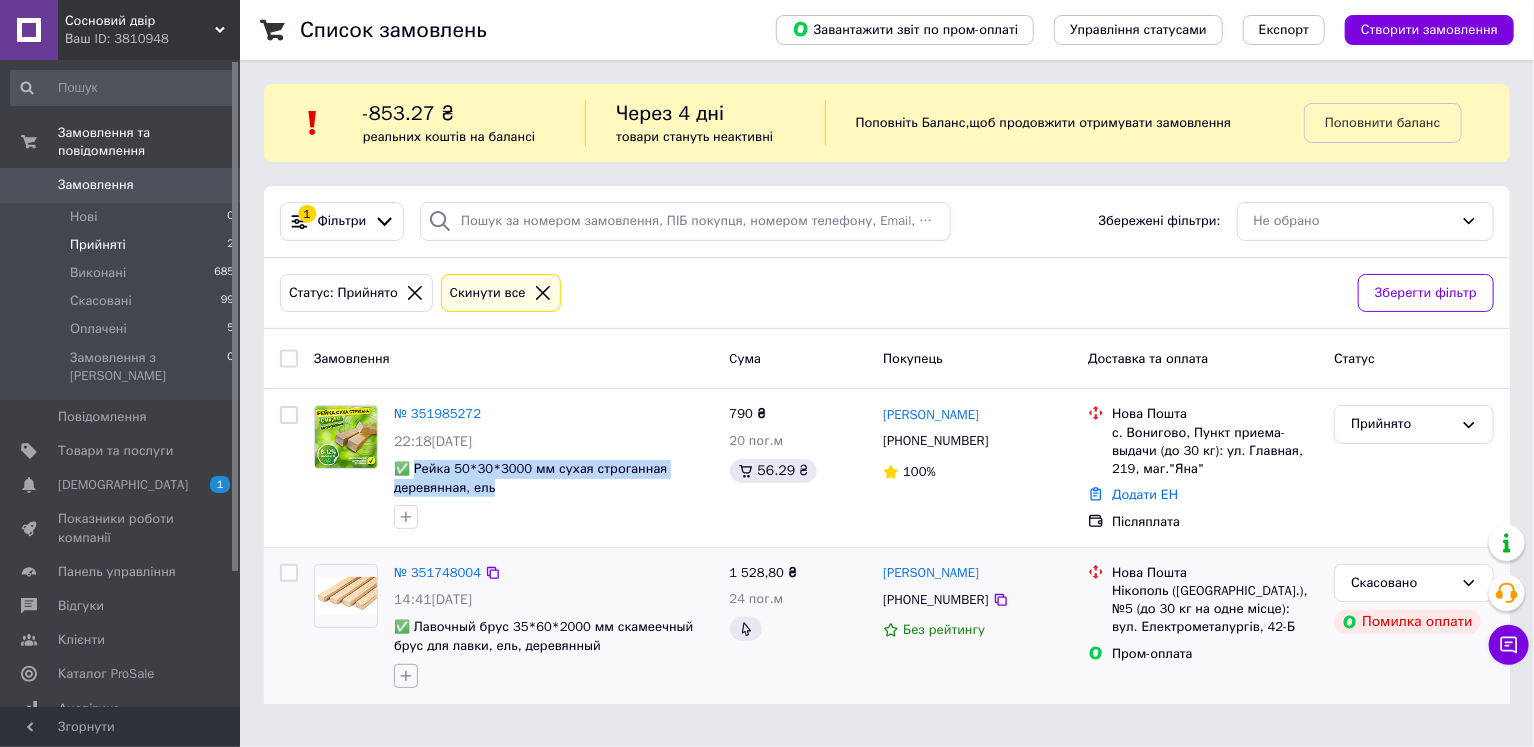 copy on "Рейка 50*30*3000 мм сухая строганная деревянная, ель" 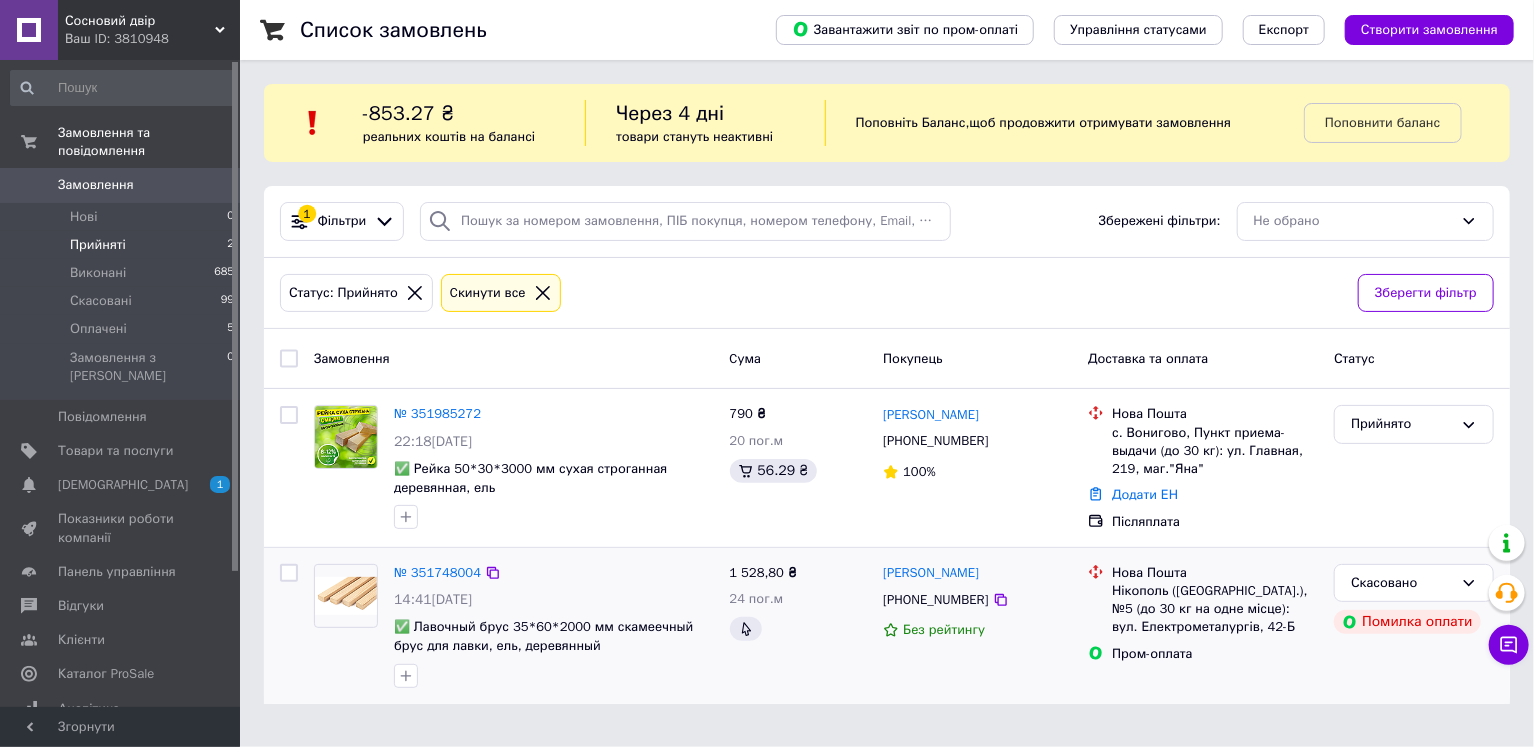 click on "№ 351748004 14:41[DATE] ✅ Лавочный брус 35*60*2000 мм скамеечный брус для лавки, ель, деревянный" at bounding box center (554, 626) 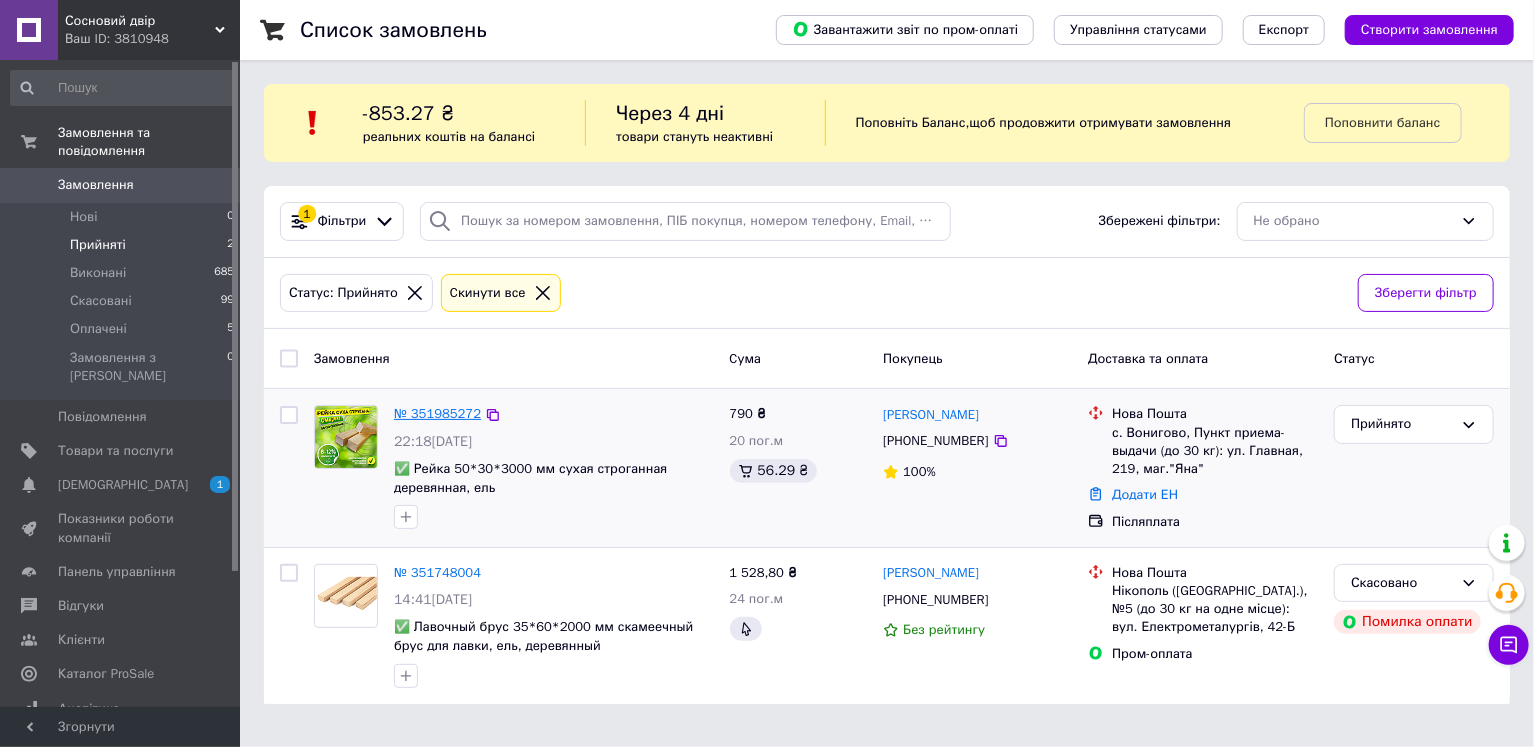 click on "№ 351985272" at bounding box center [437, 413] 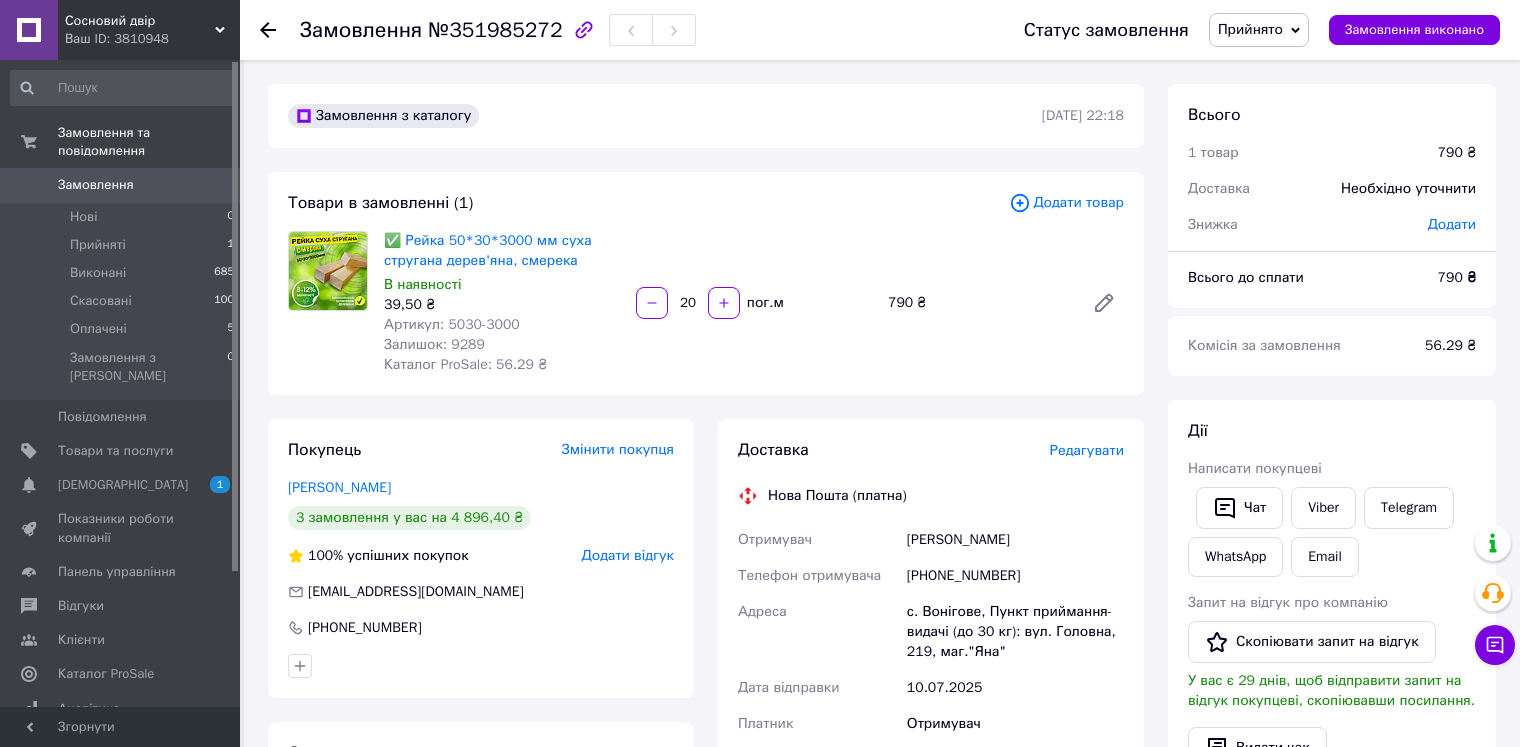 drag, startPoint x: 1400, startPoint y: 411, endPoint x: 1333, endPoint y: 419, distance: 67.47592 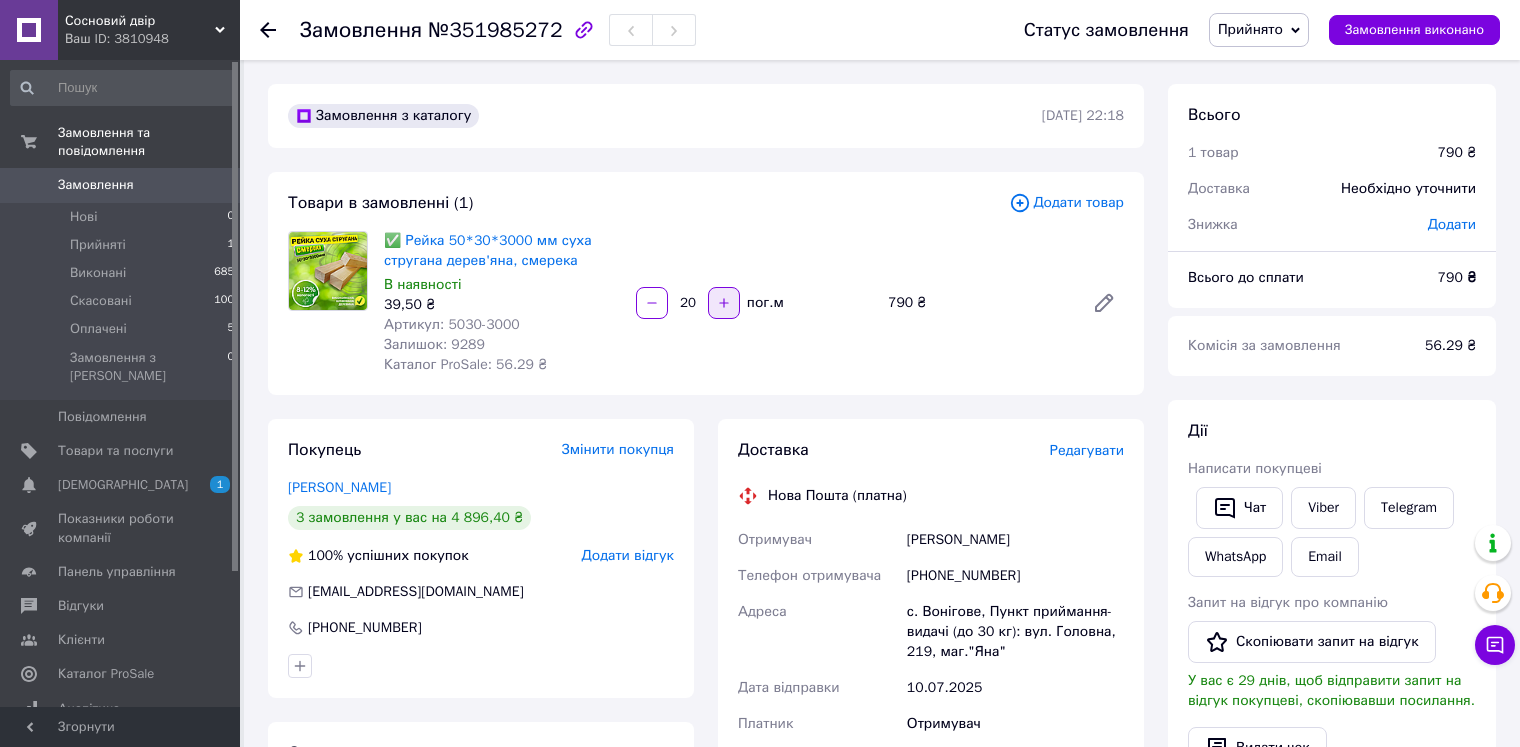 click 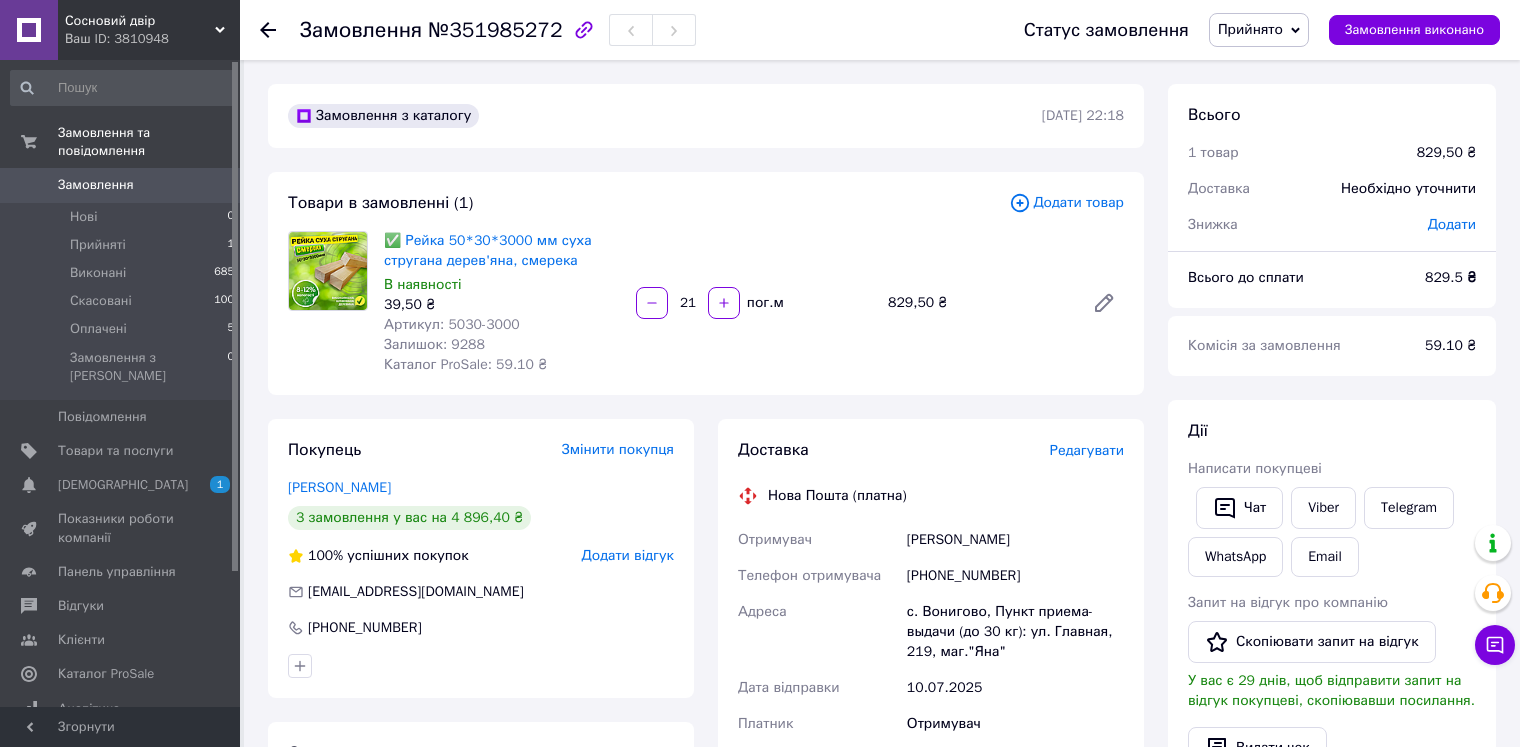 click on "Покупець Змінити покупця Майор [PERSON_NAME] 3 замовлення у вас на 4 896,40 ₴ 100%   успішних покупок Додати відгук [EMAIL_ADDRESS][DOMAIN_NAME] [PHONE_NUMBER]" at bounding box center (481, 558) 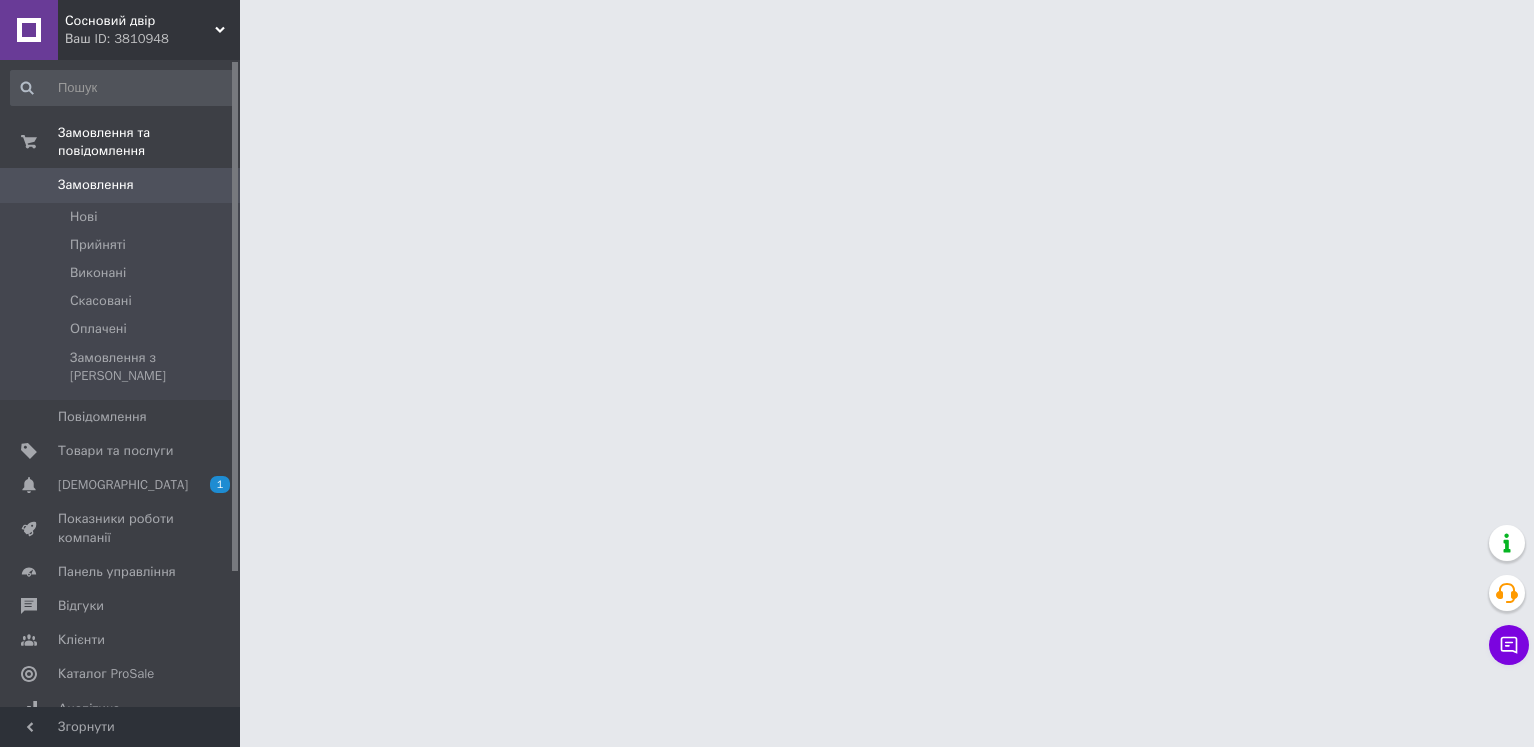 scroll, scrollTop: 0, scrollLeft: 0, axis: both 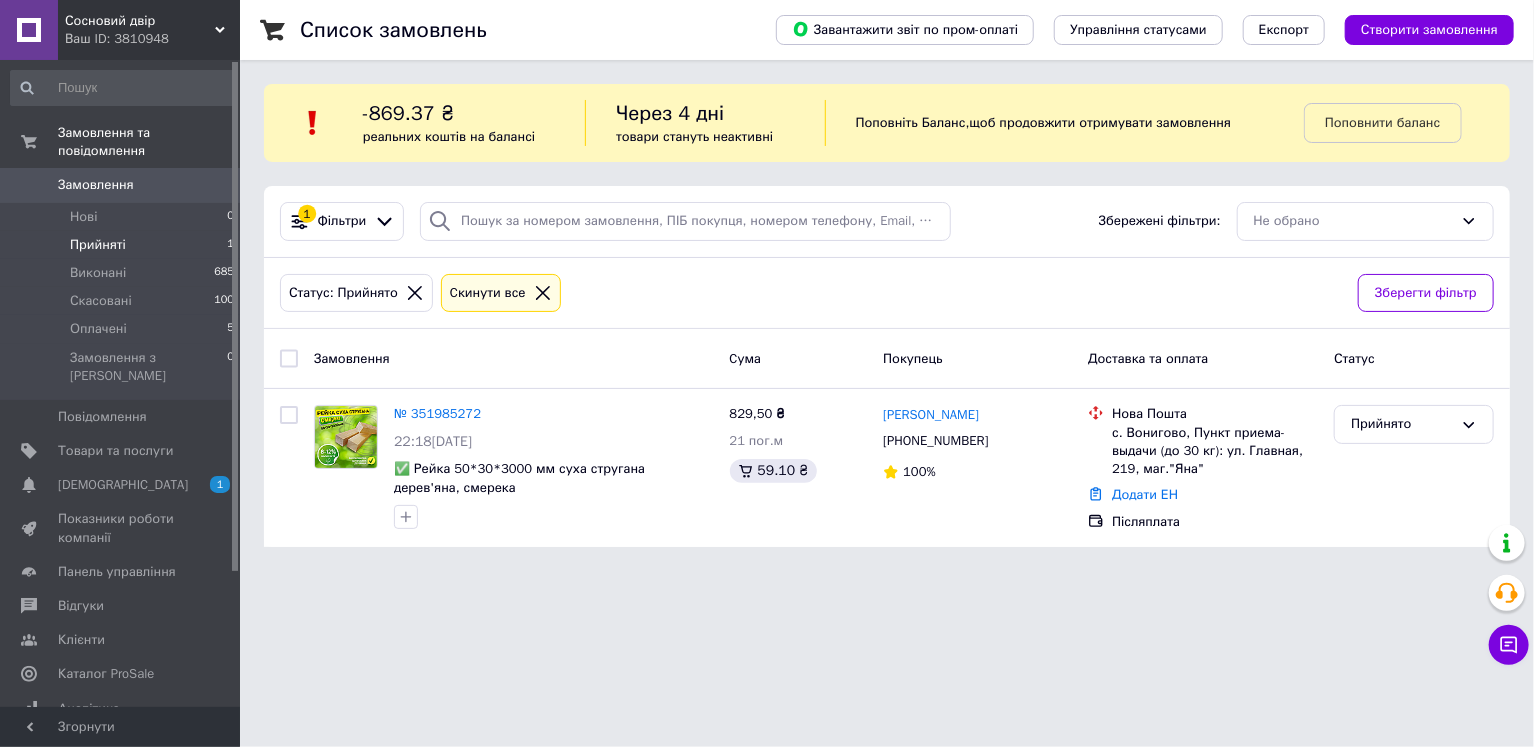 click on "Сосновий двір Ваш ID: 3810948 Сайт Сосновий двір Кабінет покупця Перевірити стан системи Сторінка на порталі PrimeWood Пташка ArtСollection Sergi.com.ua Toy Joy Sova market Довідка Вийти Замовлення та повідомлення Замовлення 0 Нові 0 Прийняті 1 Виконані 685 Скасовані 100 Оплачені 5 Замовлення з Розетки 0 Повідомлення 0 Товари та послуги Сповіщення 1 0 Показники роботи компанії Панель управління Відгуки Клієнти Каталог ProSale Аналітика Управління сайтом Гаманець компанії Маркет Налаштування Тарифи та рахунки Prom топ Згорнути
1" at bounding box center [767, 285] 